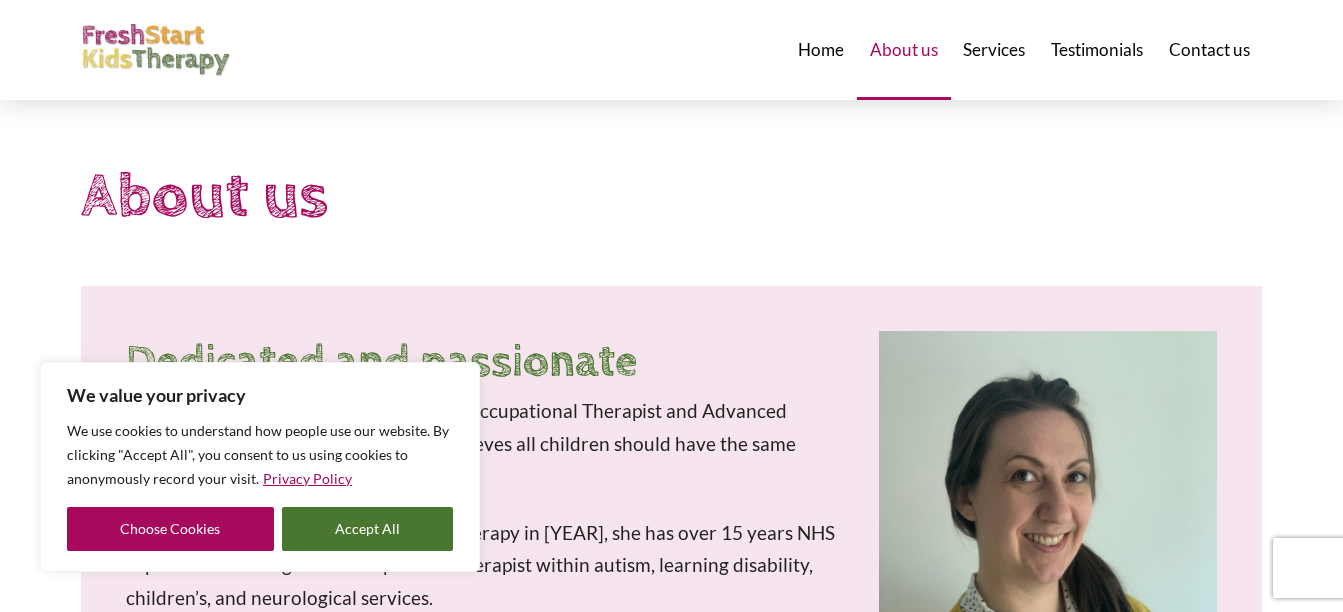 scroll, scrollTop: 300, scrollLeft: 0, axis: vertical 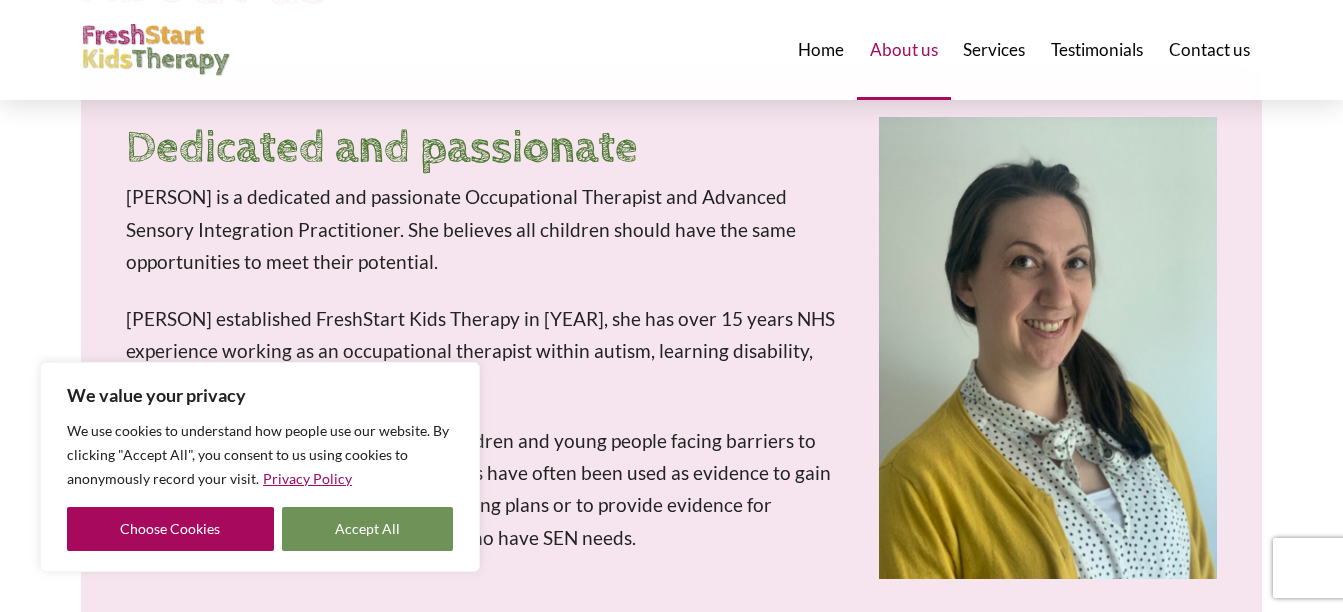 click on "Accept All" at bounding box center [368, 529] 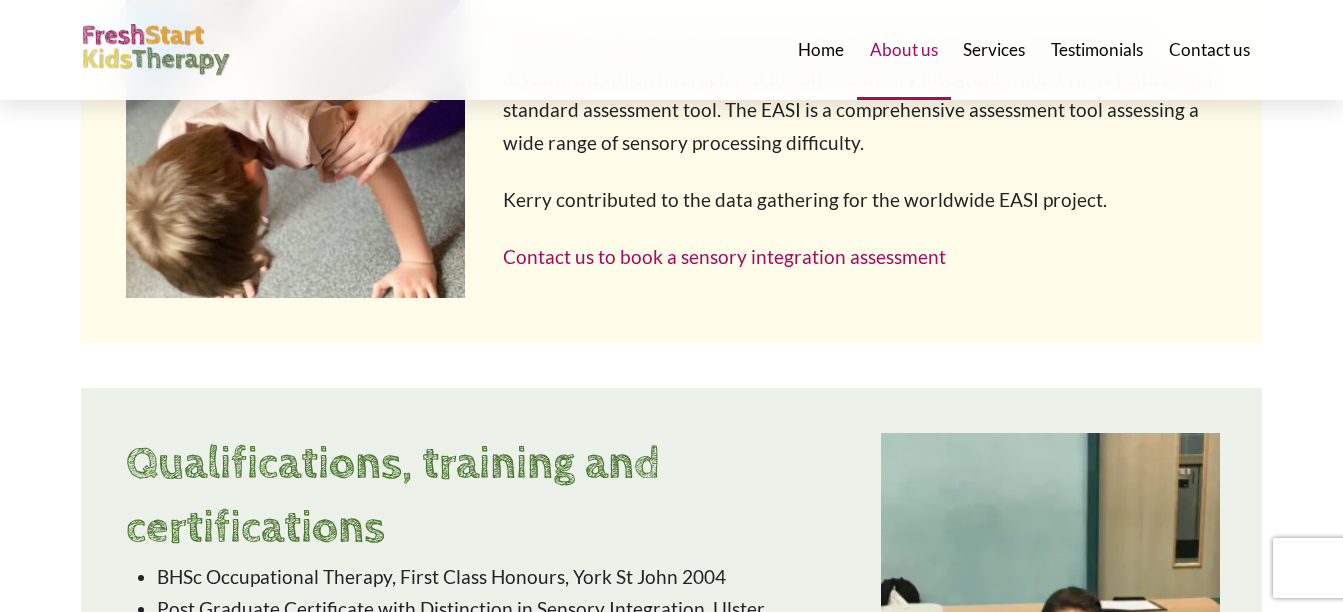 scroll, scrollTop: 1173, scrollLeft: 0, axis: vertical 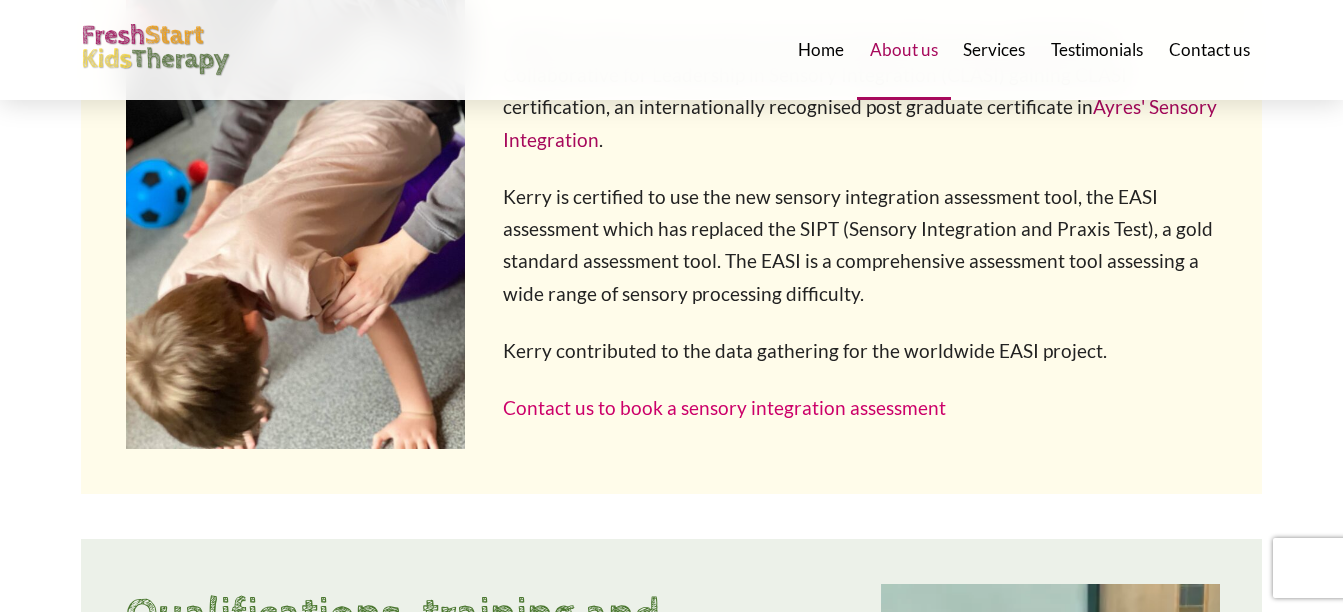 click on "Contact us to book a sensory integration assessment" at bounding box center [724, 375] 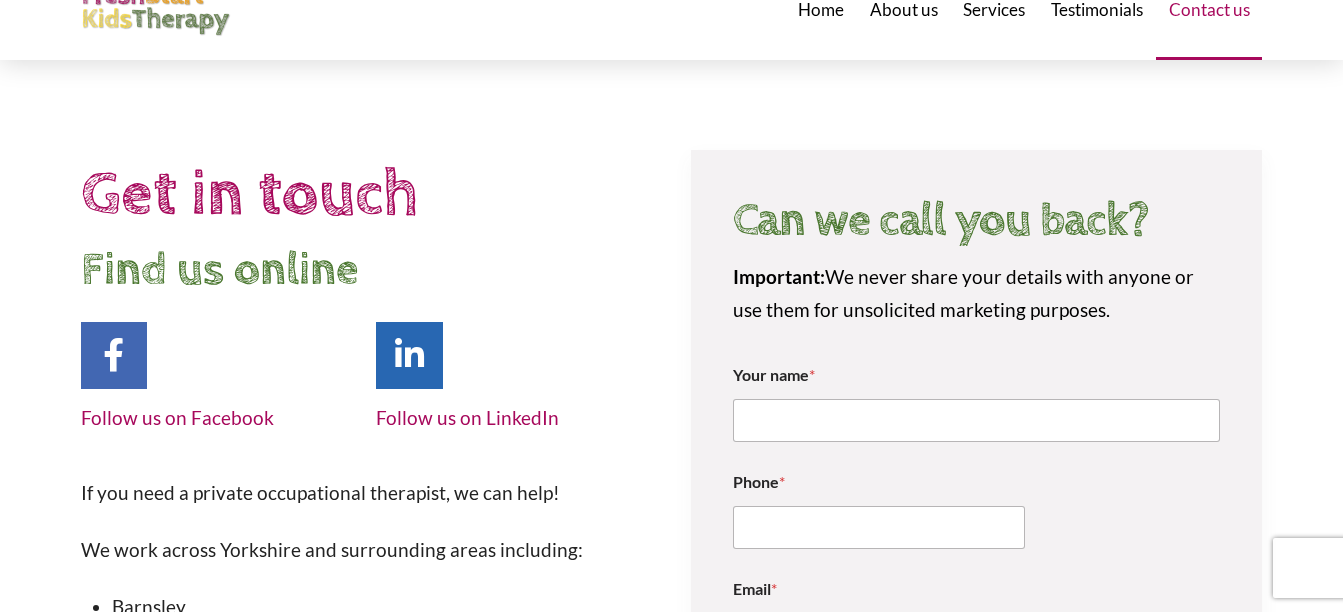 scroll, scrollTop: 0, scrollLeft: 0, axis: both 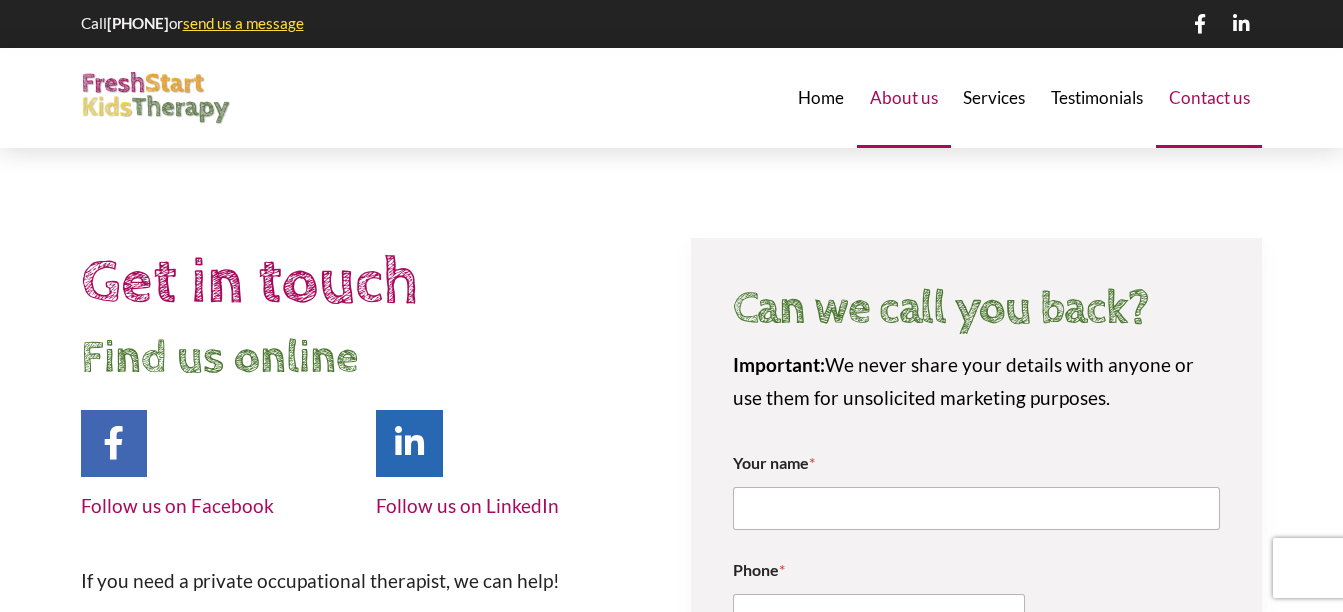 click on "About us" at bounding box center [904, 97] 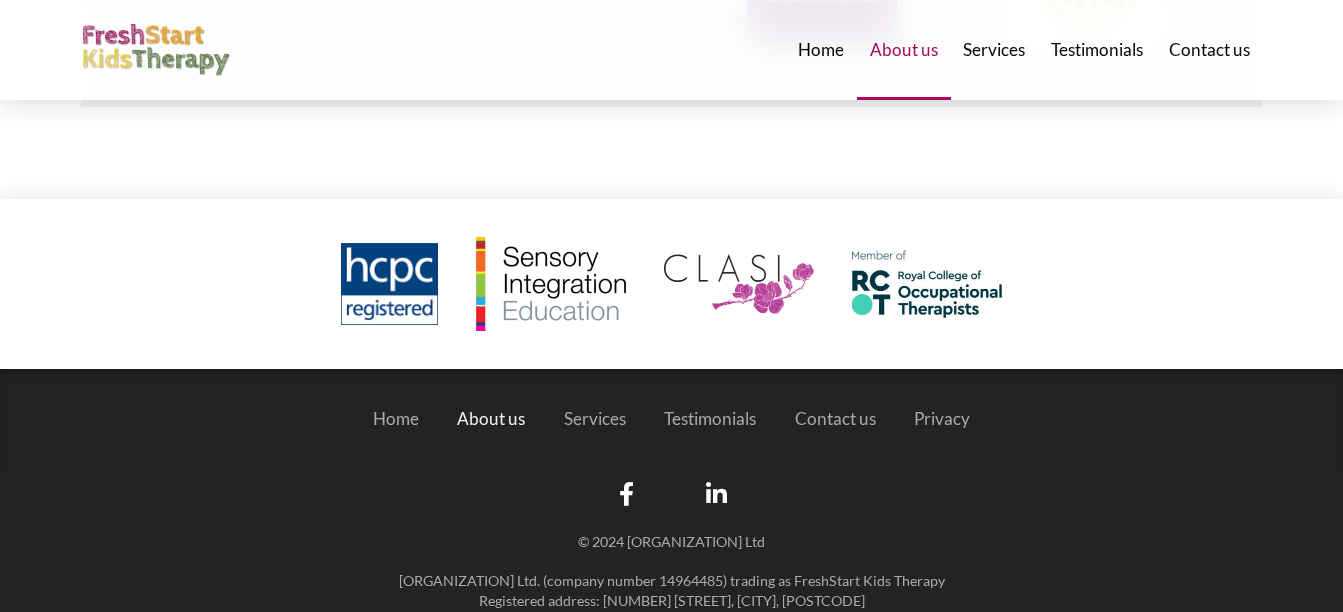 scroll, scrollTop: 5073, scrollLeft: 0, axis: vertical 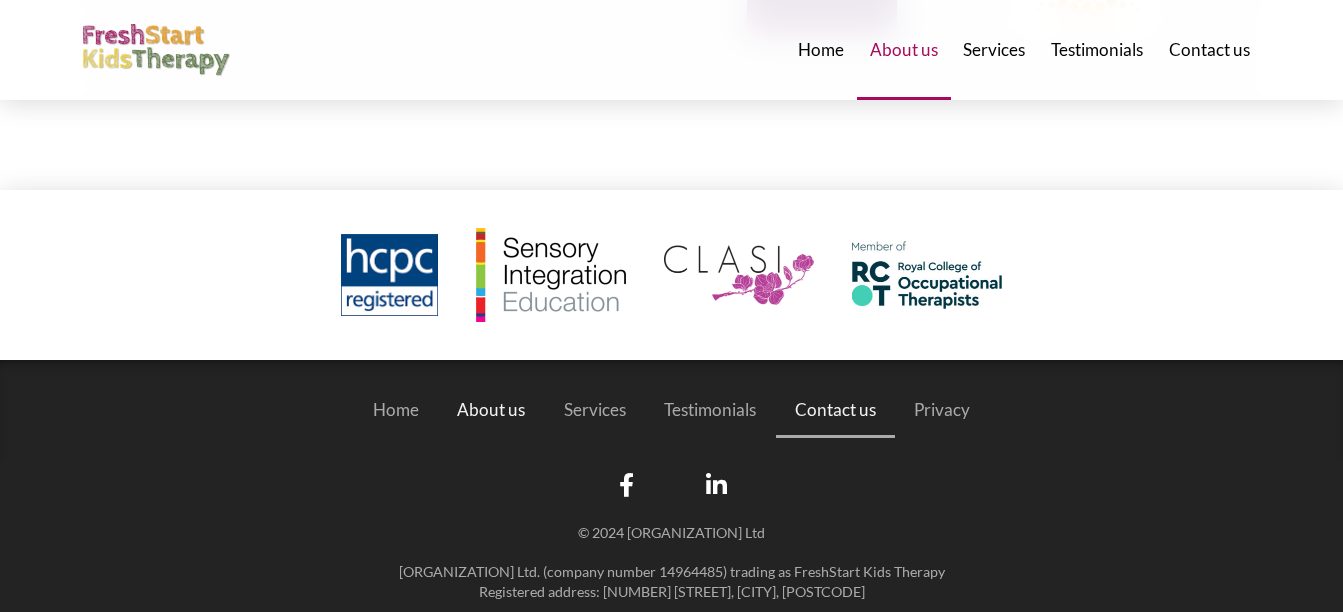 click on "Contact us" at bounding box center (835, 409) 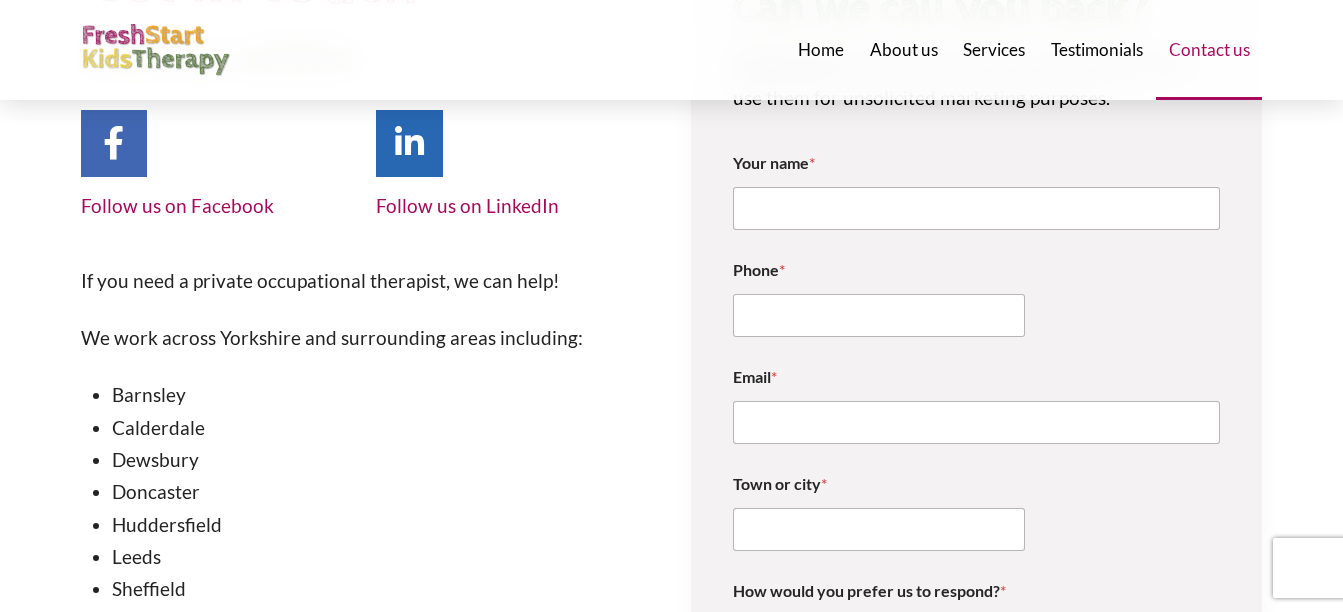scroll, scrollTop: 0, scrollLeft: 0, axis: both 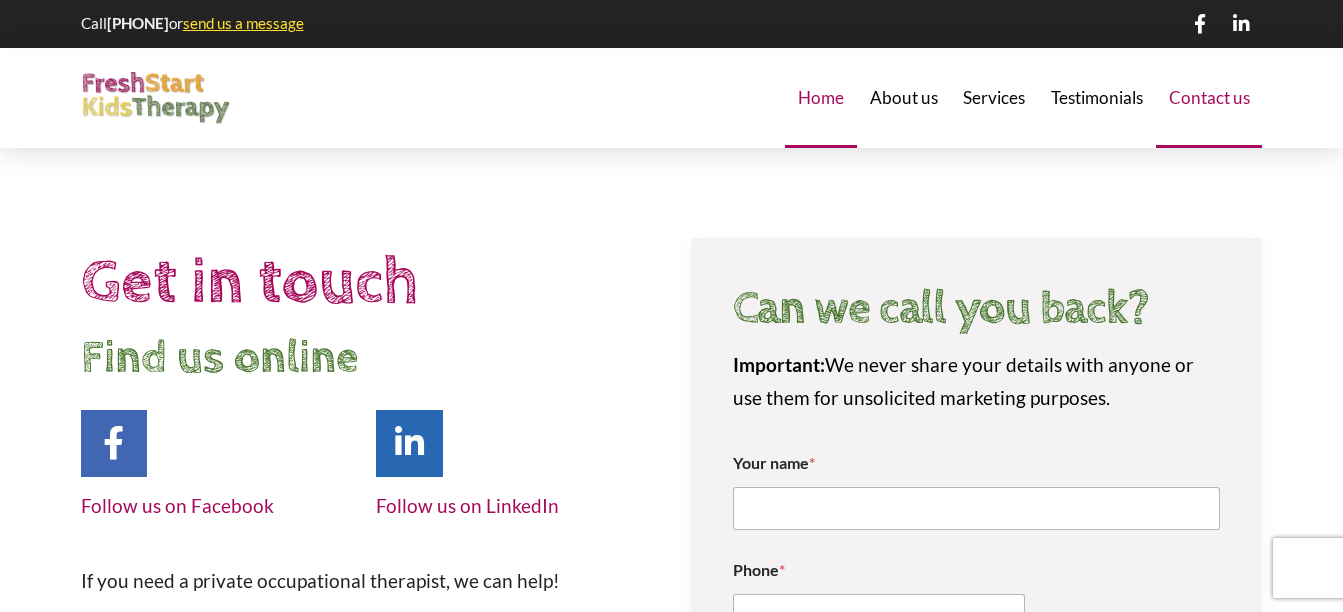 click on "Home" at bounding box center [821, 97] 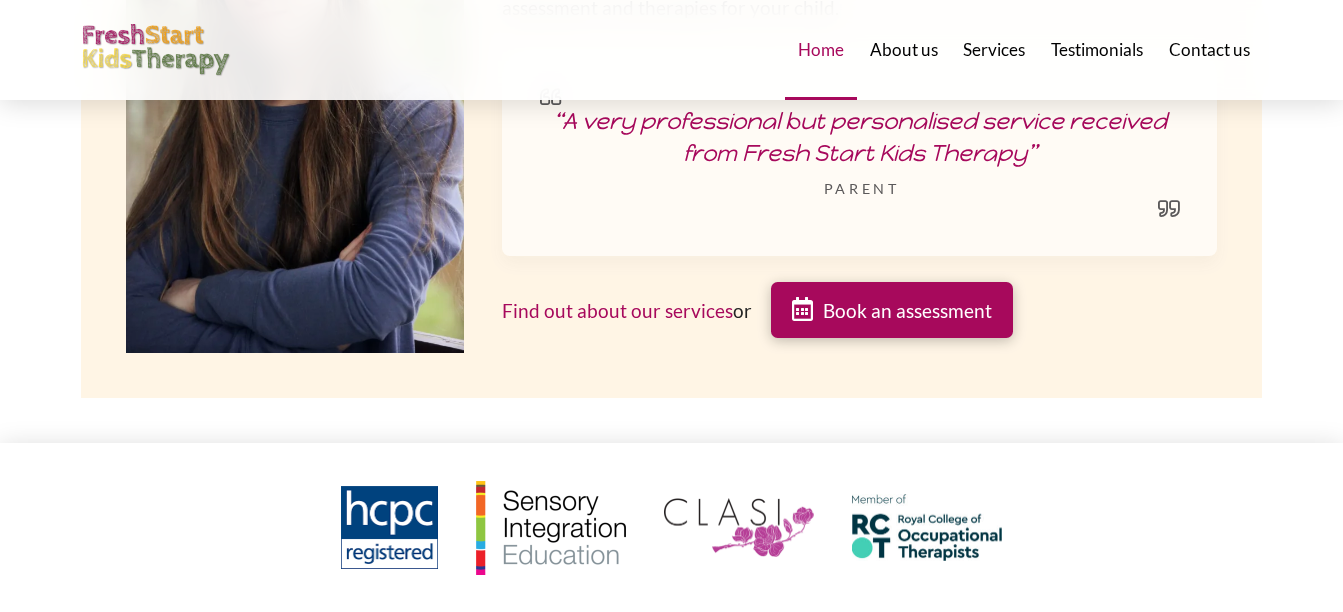 scroll, scrollTop: 2981, scrollLeft: 0, axis: vertical 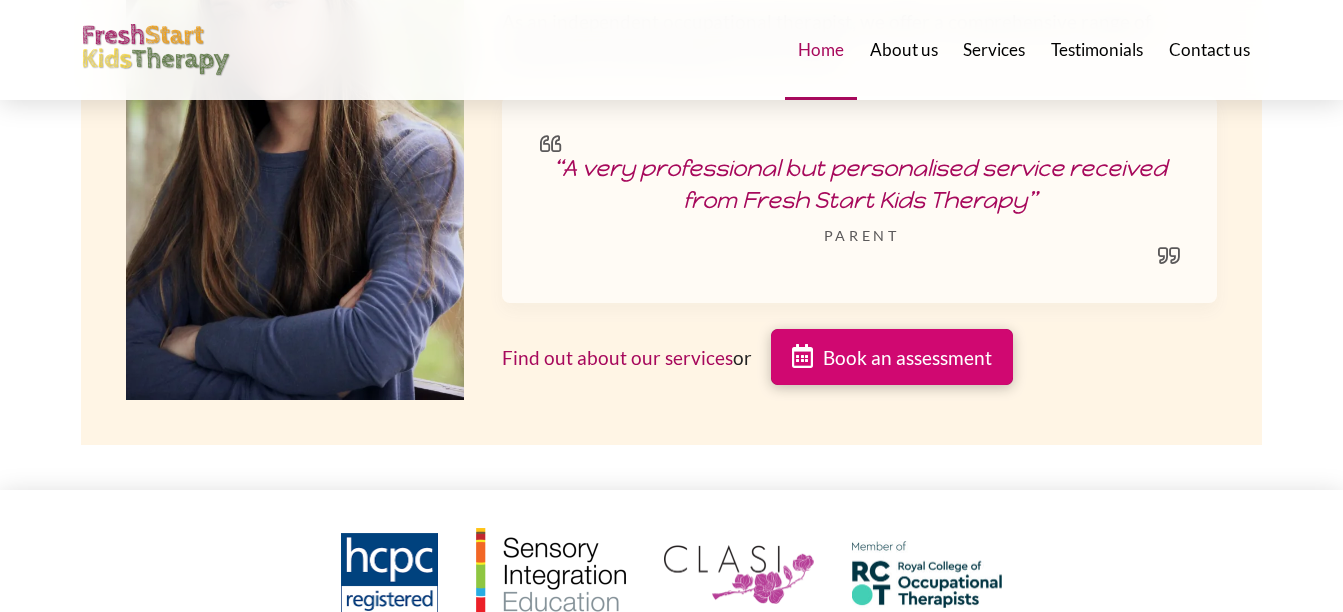 click on "Book an assessment" at bounding box center [907, 357] 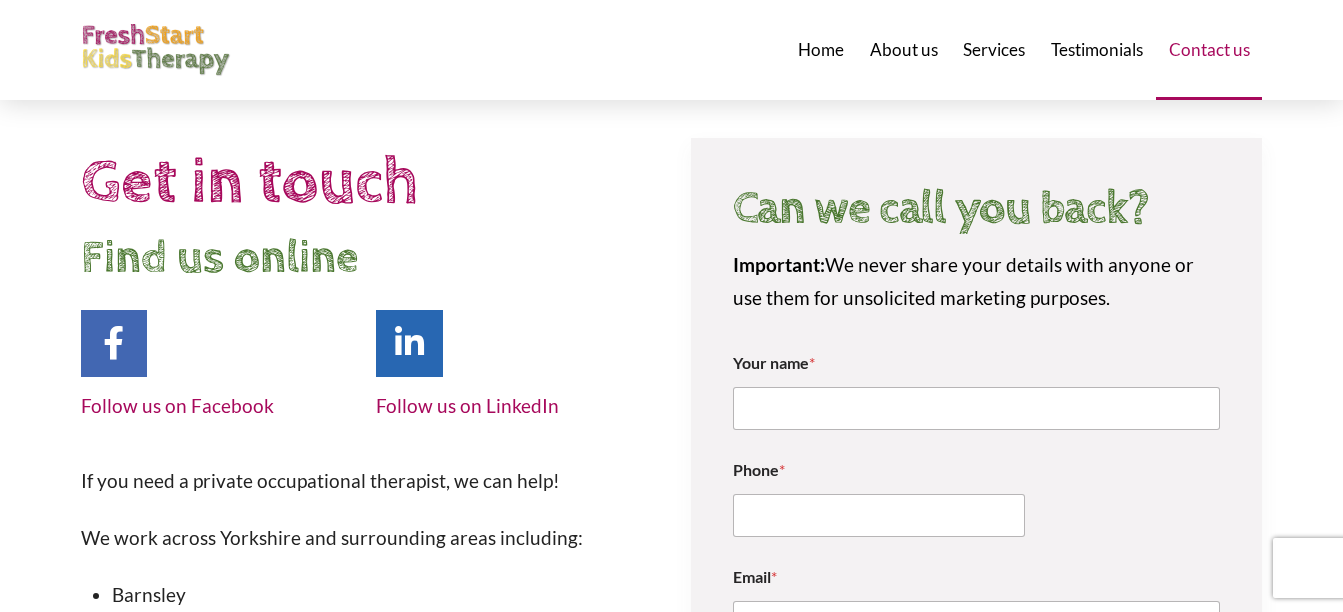 scroll, scrollTop: 0, scrollLeft: 0, axis: both 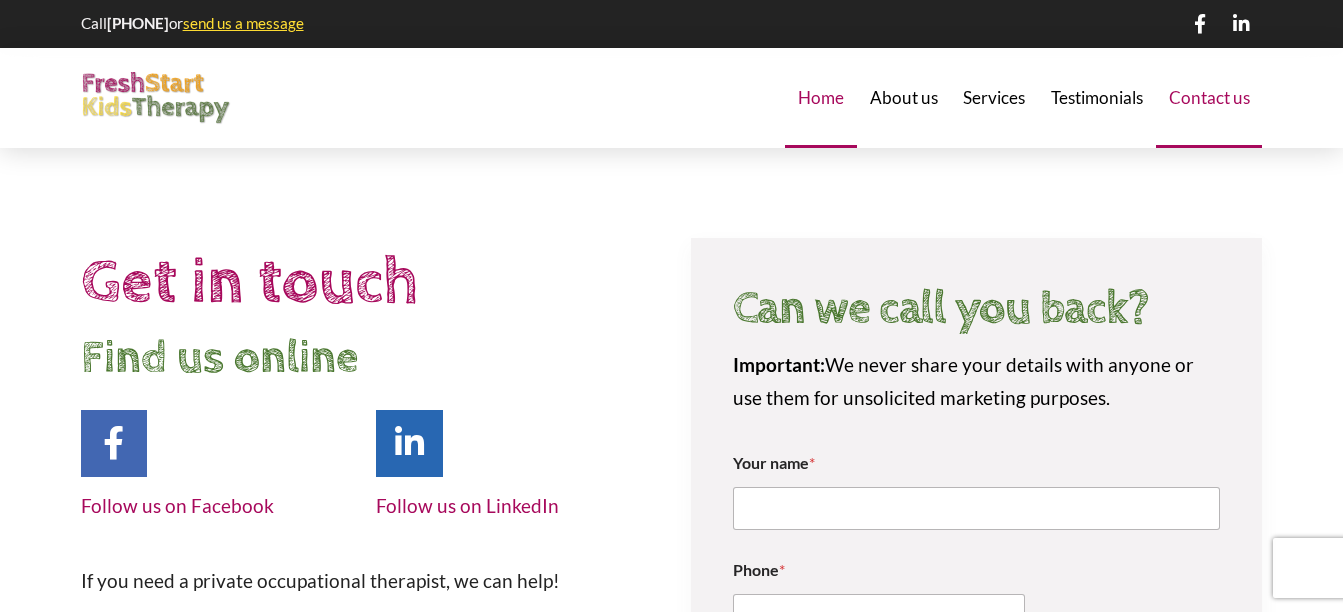 click on "Home" at bounding box center (821, 97) 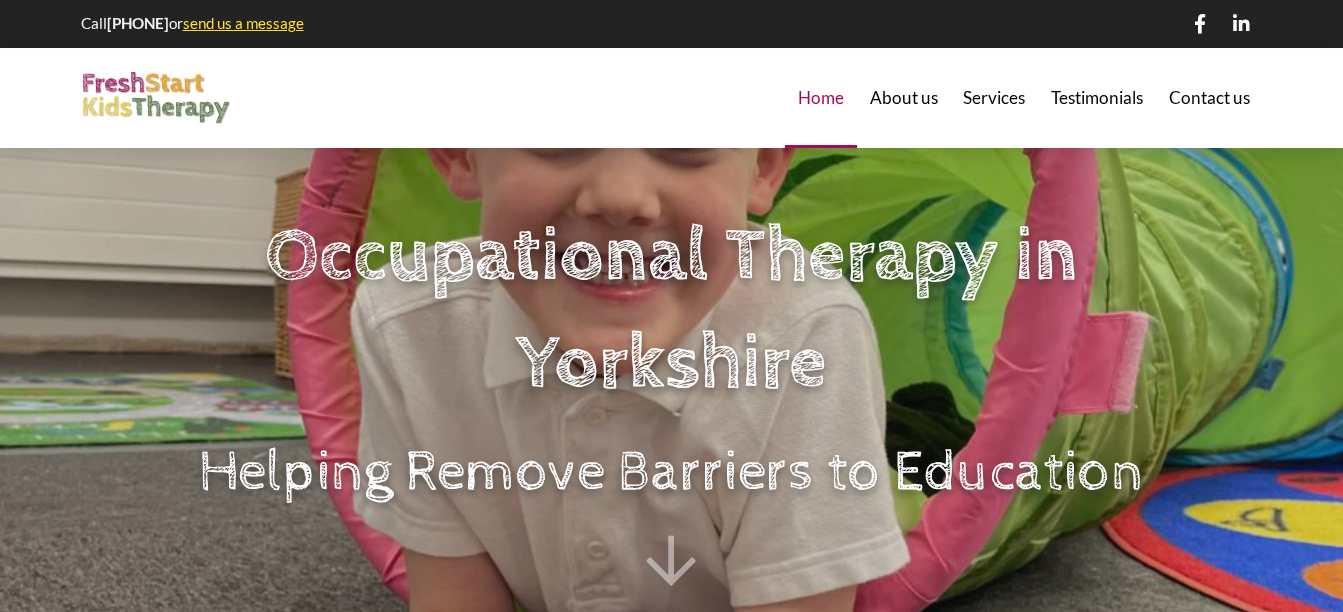 scroll, scrollTop: 0, scrollLeft: 0, axis: both 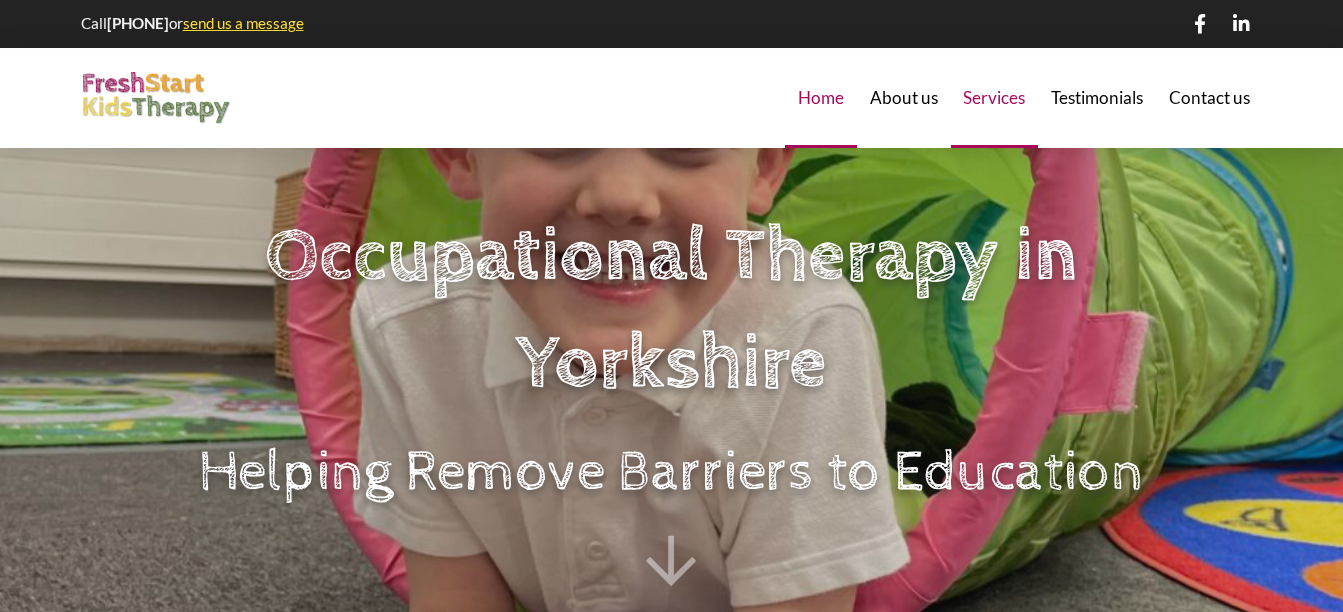 click on "Services" at bounding box center [994, 97] 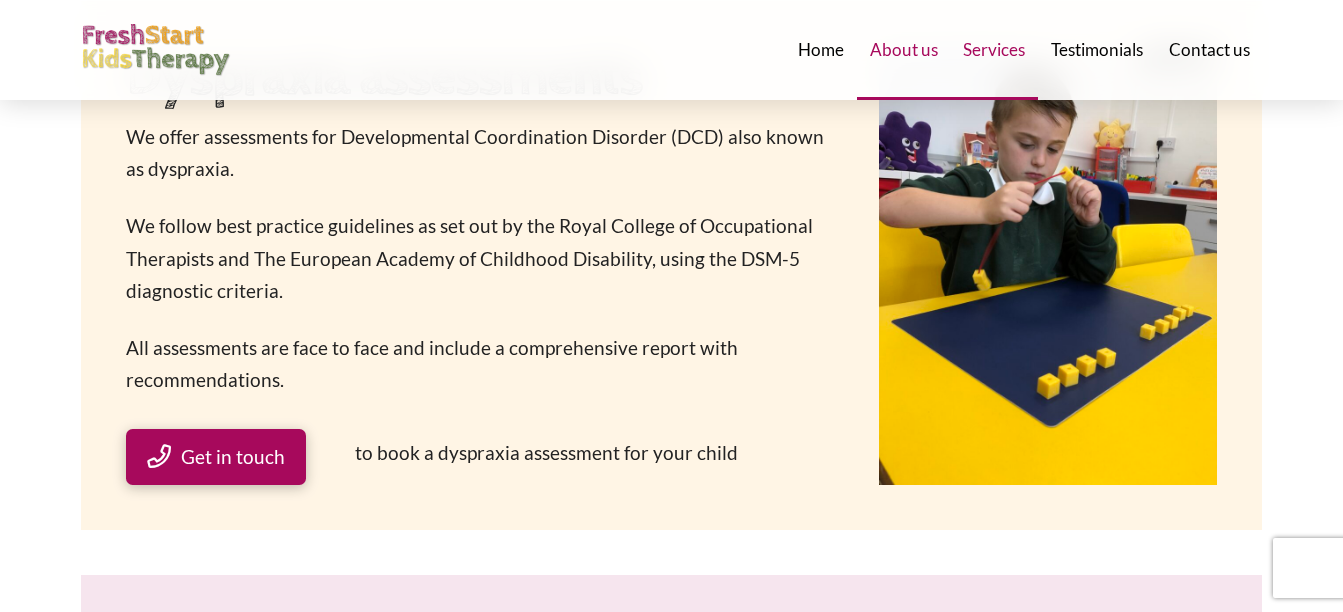 scroll, scrollTop: 800, scrollLeft: 0, axis: vertical 